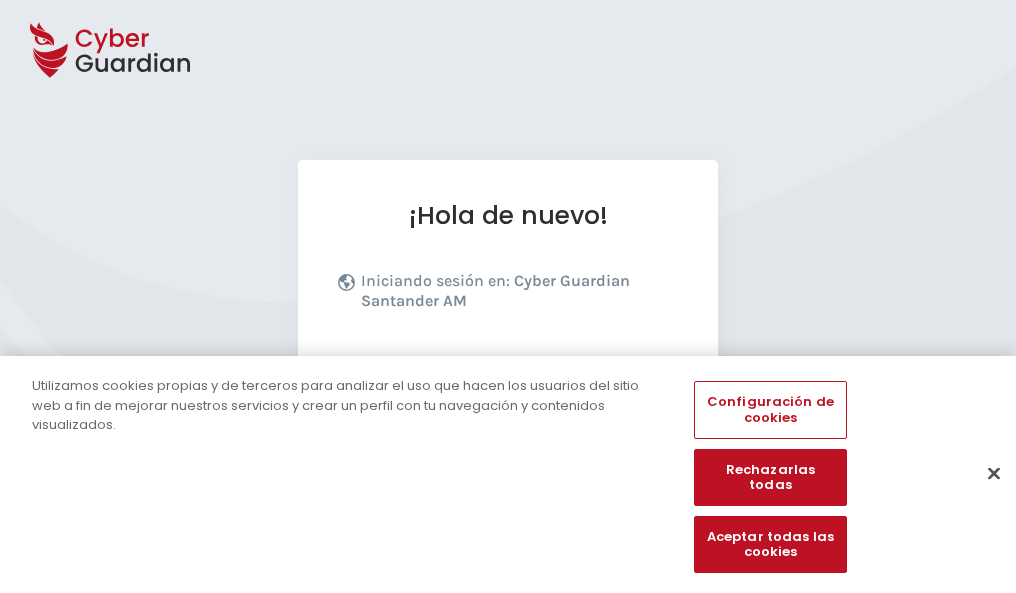 scroll, scrollTop: 245, scrollLeft: 0, axis: vertical 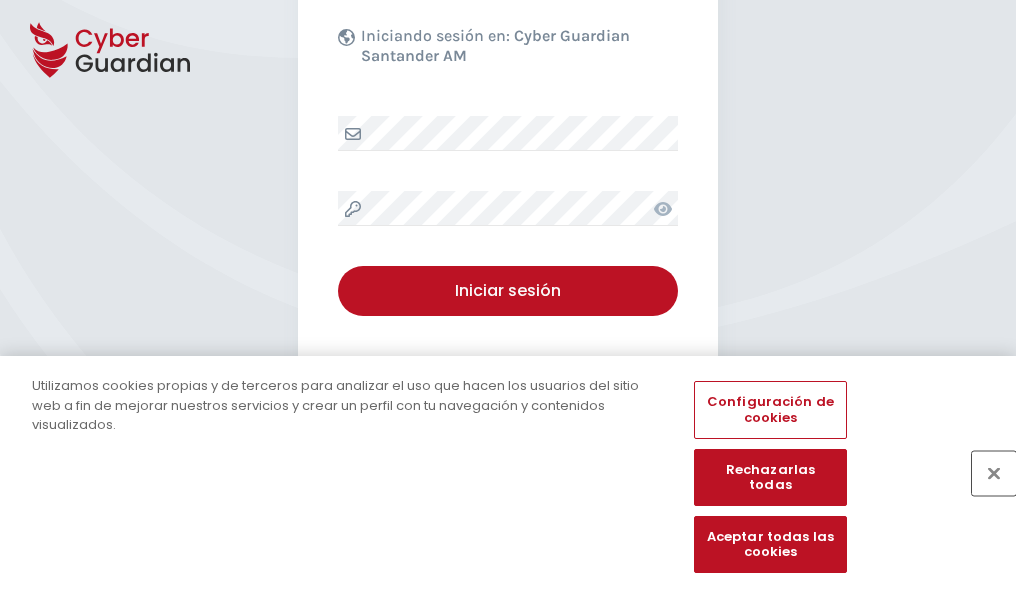 click at bounding box center [994, 473] 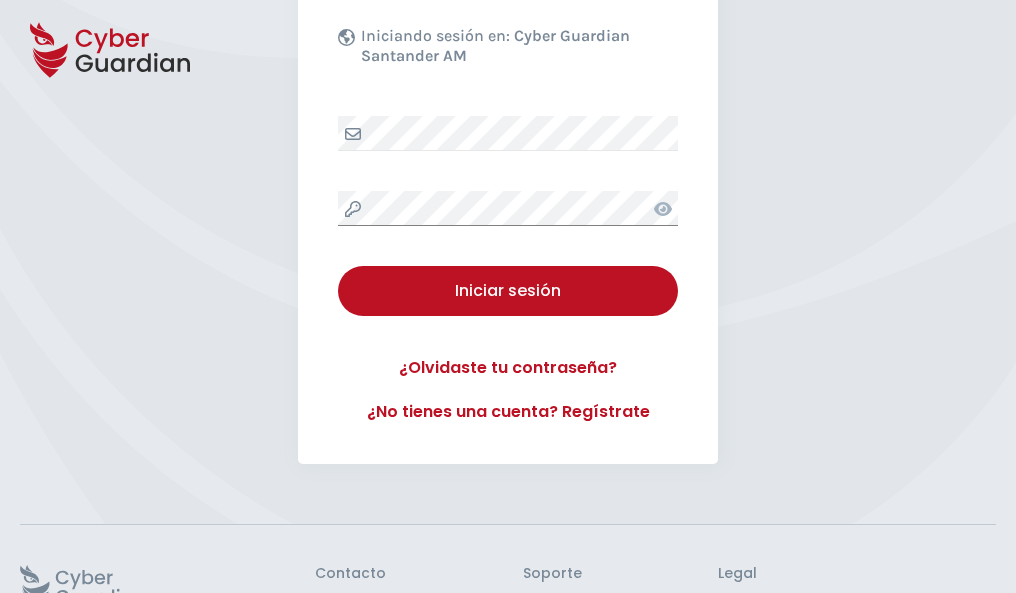 scroll, scrollTop: 389, scrollLeft: 0, axis: vertical 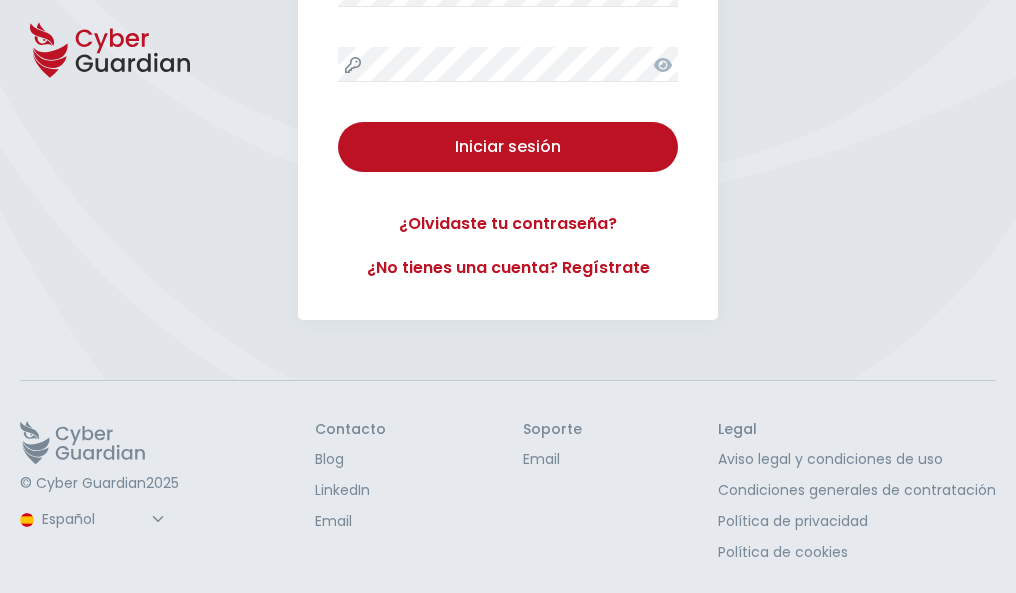 type 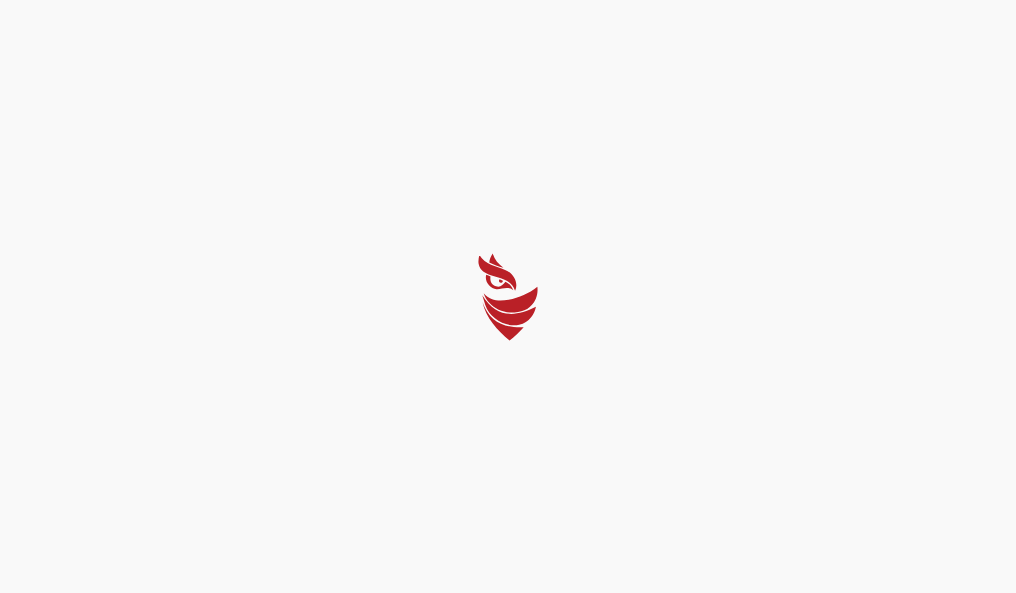 scroll, scrollTop: 0, scrollLeft: 0, axis: both 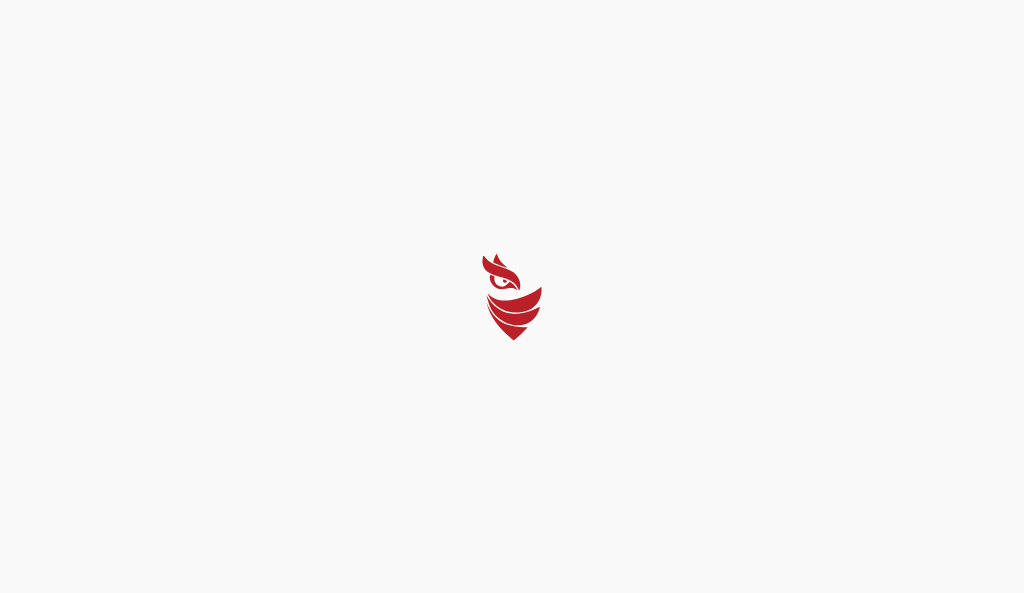 select on "Português (BR)" 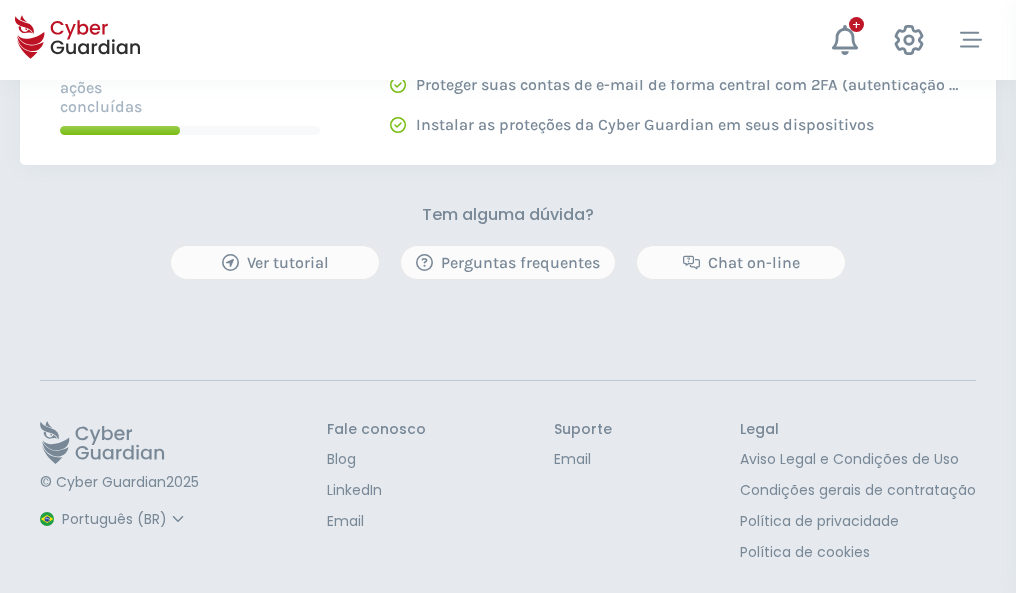 scroll, scrollTop: 0, scrollLeft: 0, axis: both 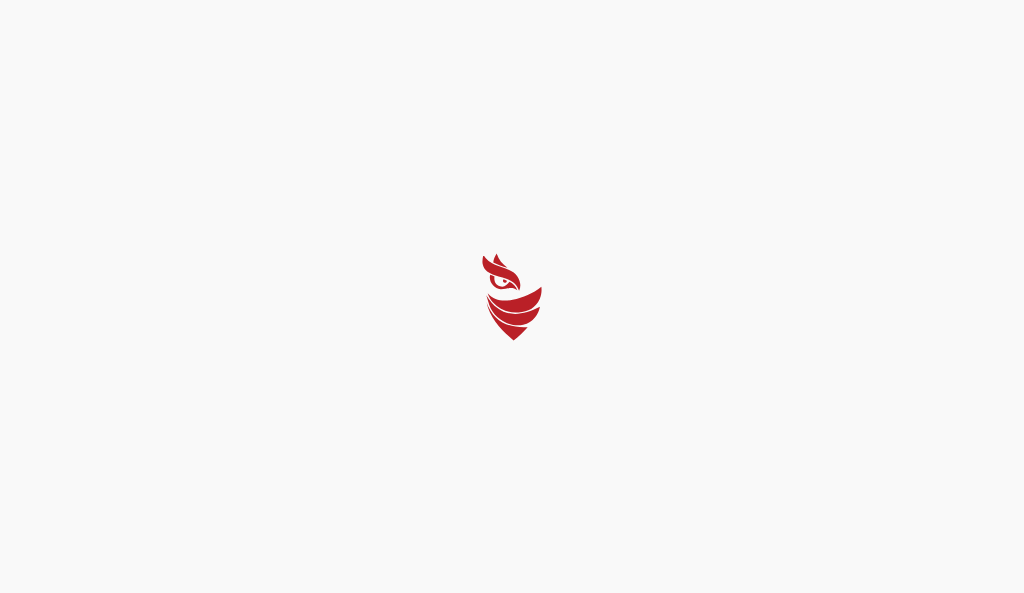 select on "Português (BR)" 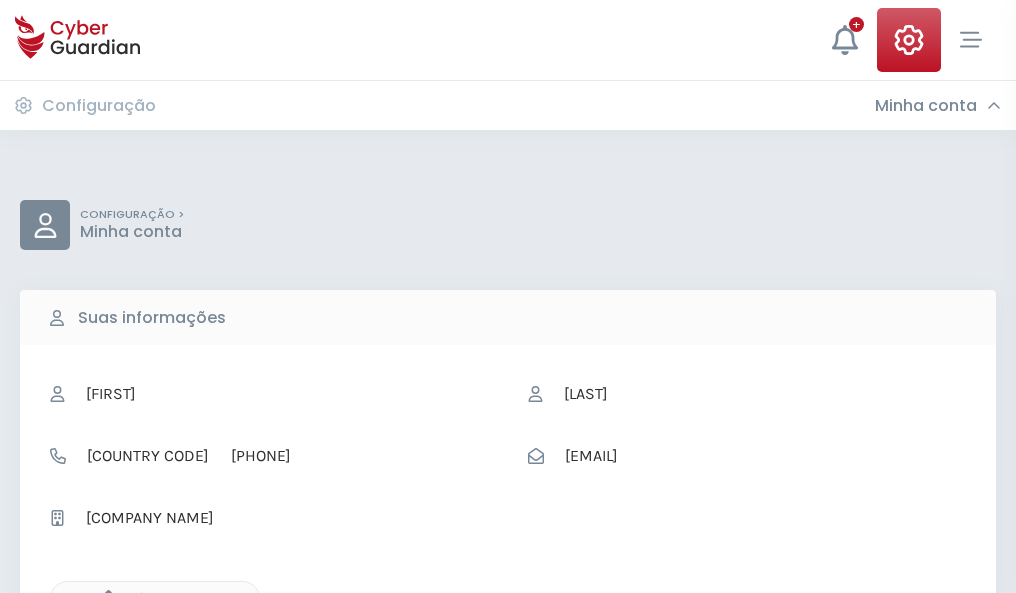 click 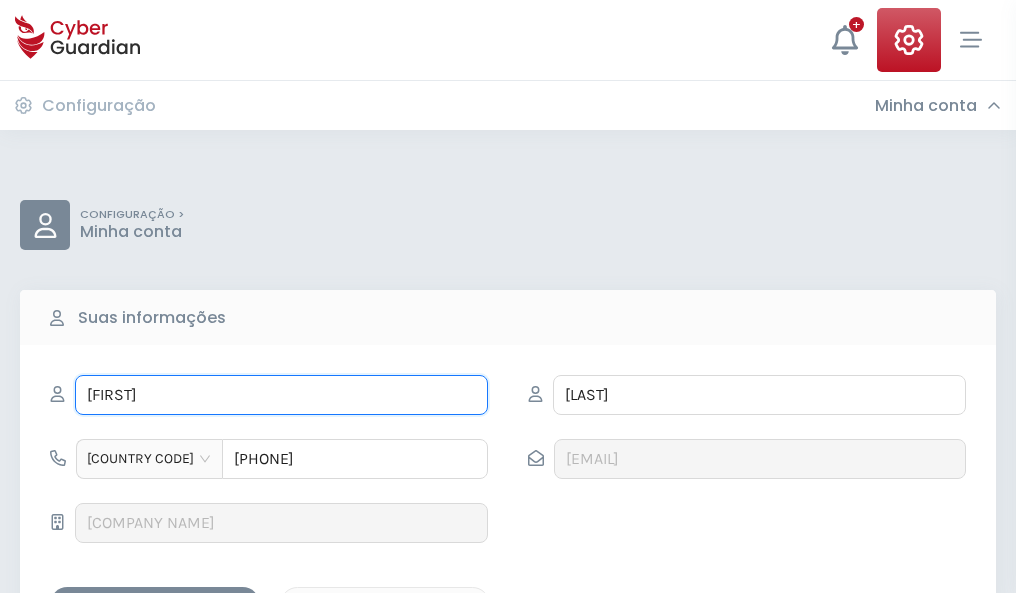 click on "AMELIA" at bounding box center [281, 395] 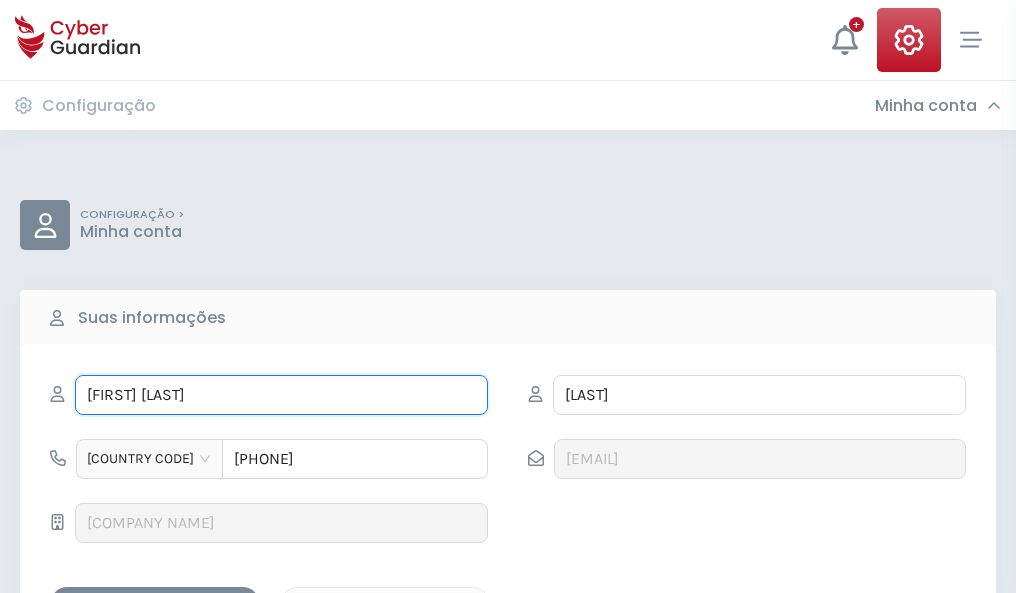 type on "María Del Carmen" 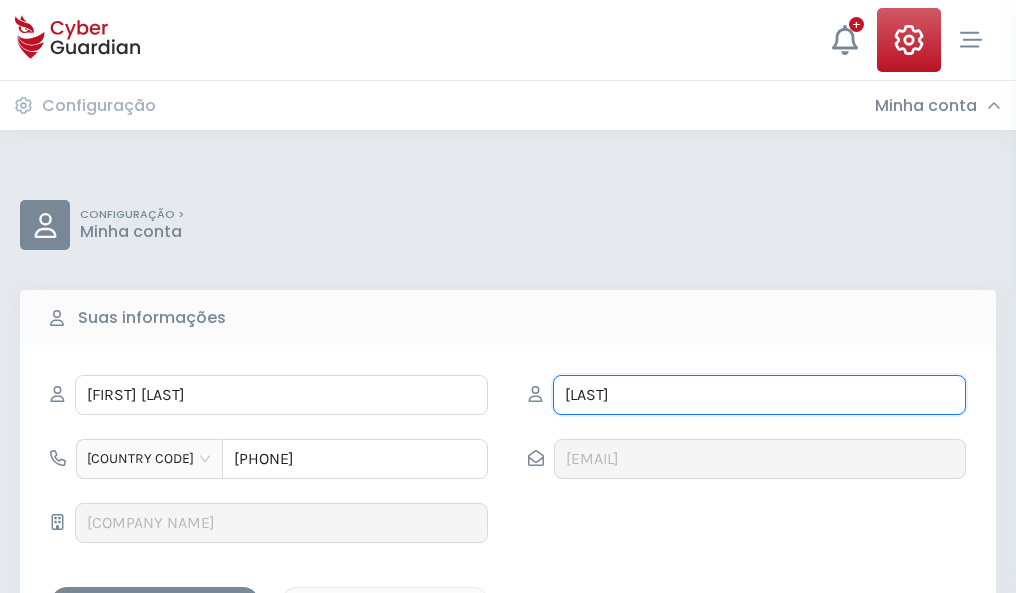 click on "CARDONA" at bounding box center (759, 395) 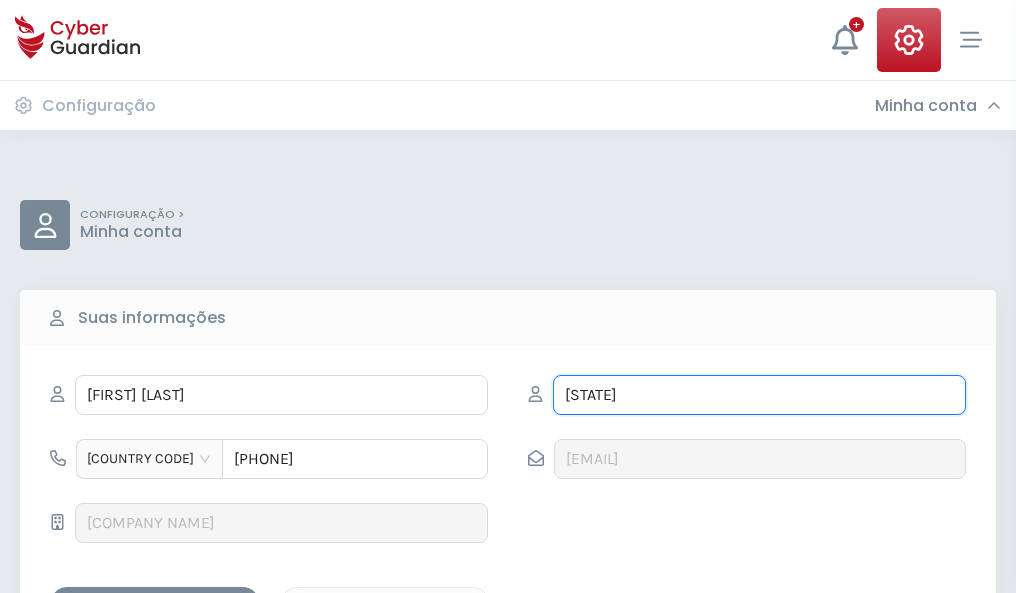 type on "C" 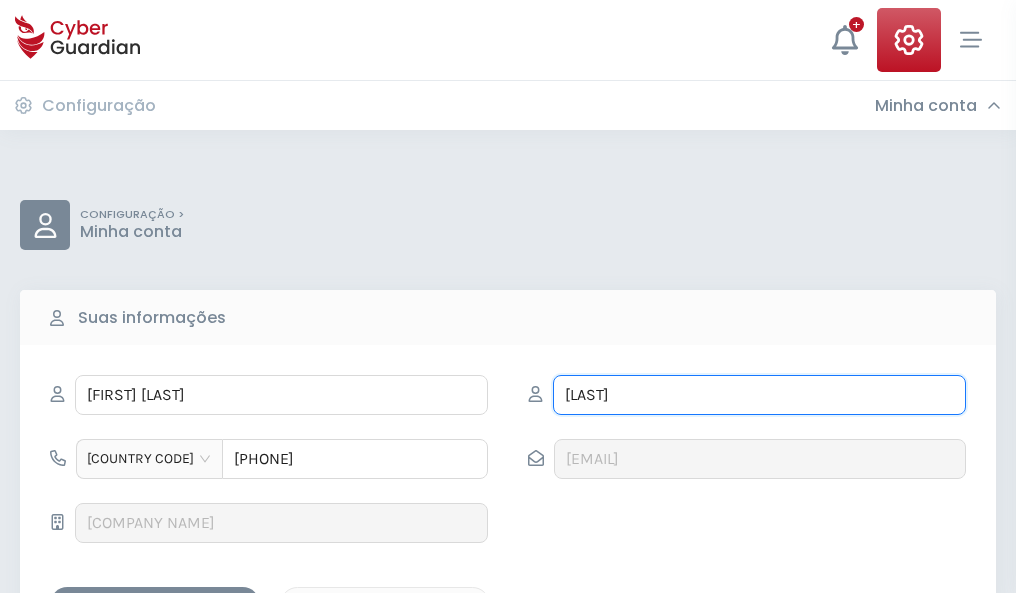 type on "Correa" 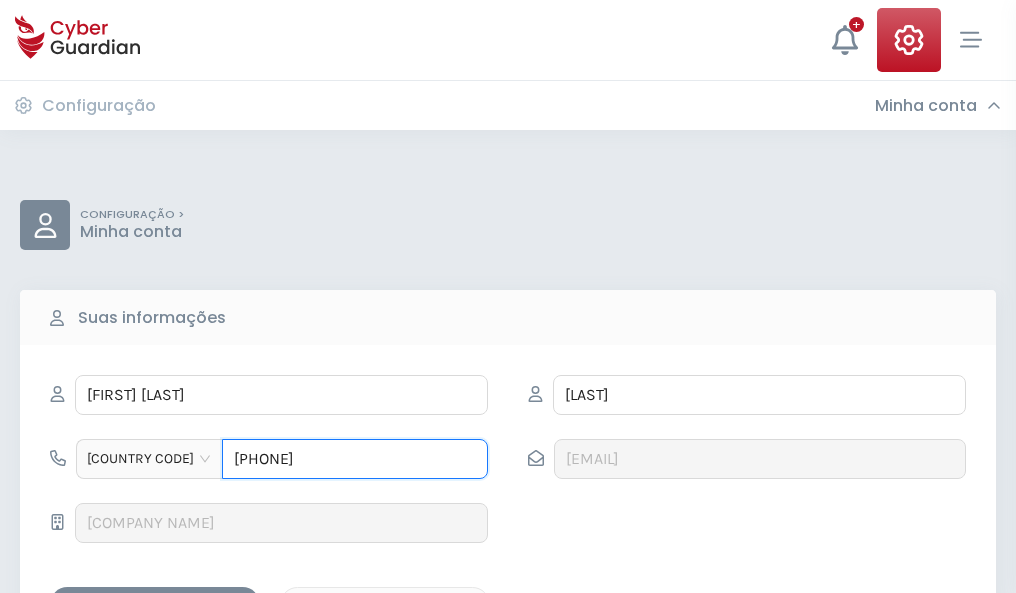 click on "4883918736" at bounding box center (355, 459) 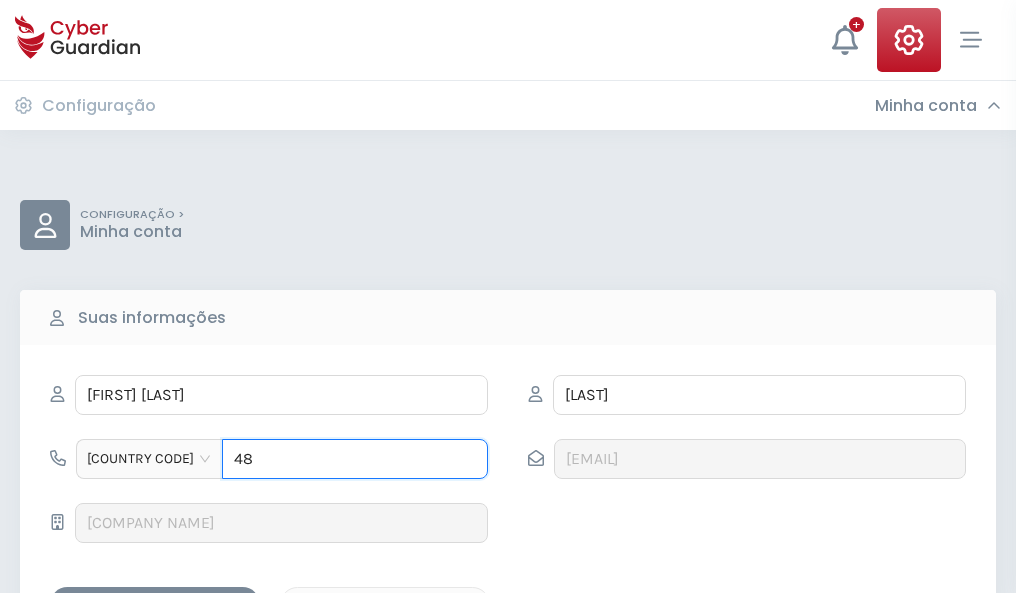 type on "4" 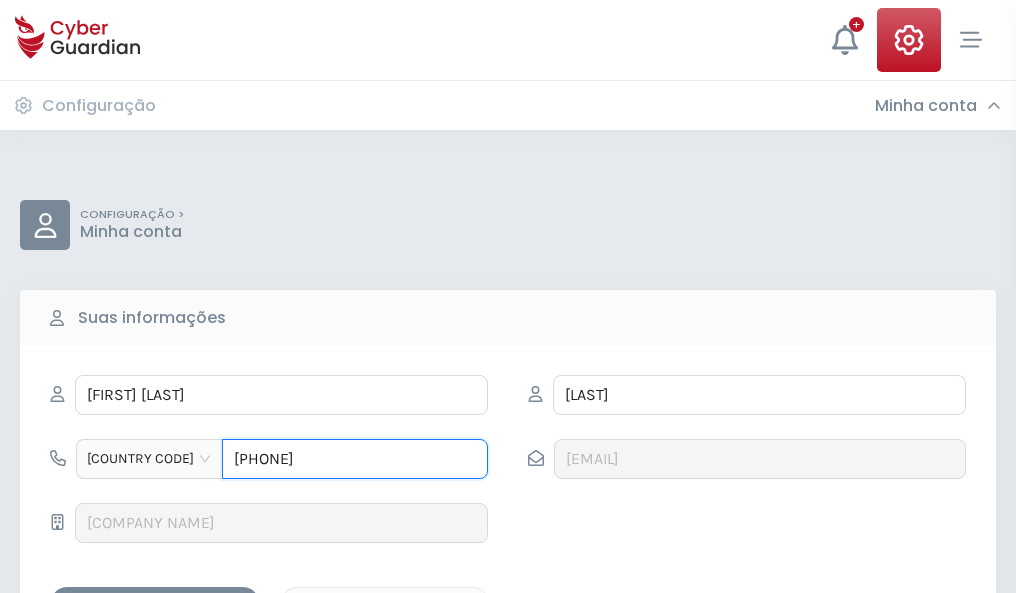 type on "4901236668" 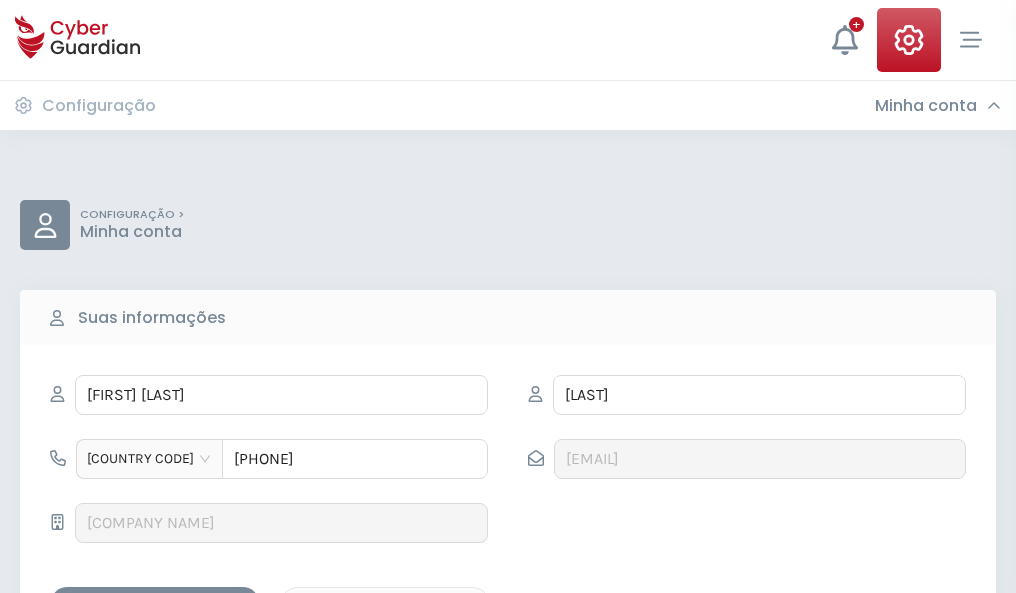 click on "Salvar alterações" at bounding box center [155, 604] 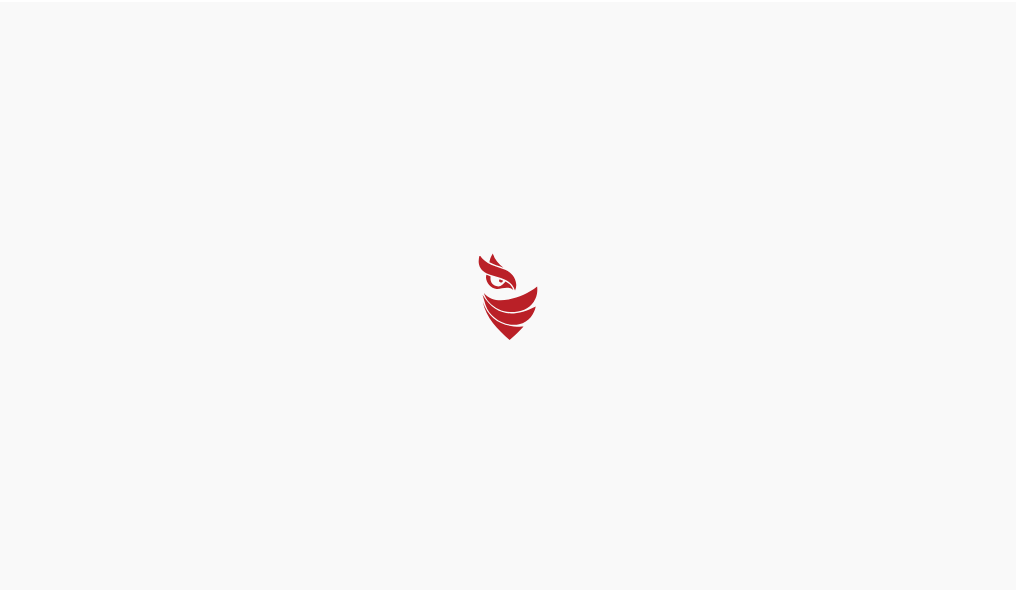 scroll, scrollTop: 0, scrollLeft: 0, axis: both 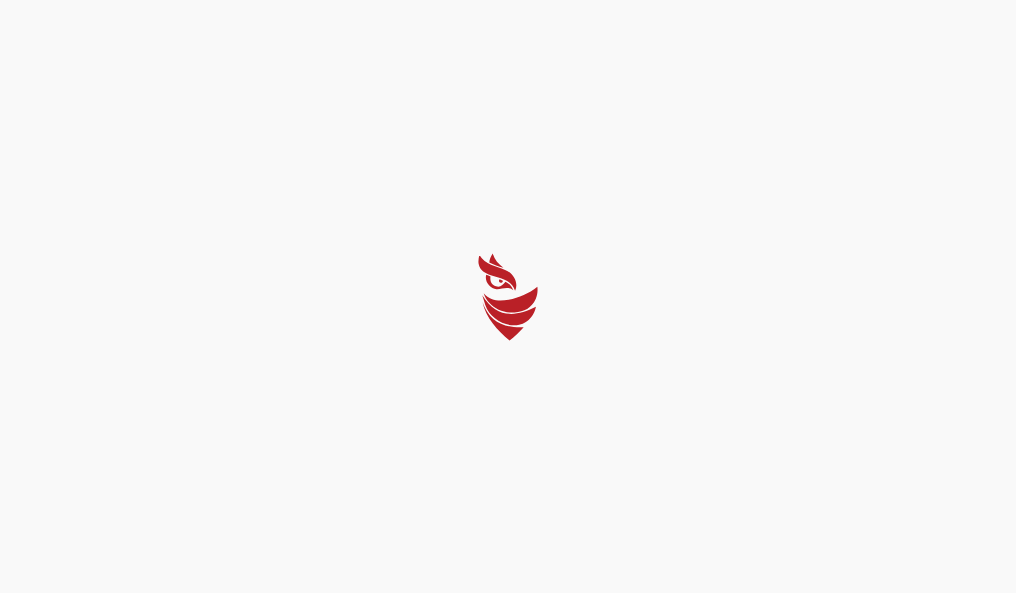 select on "Português (BR)" 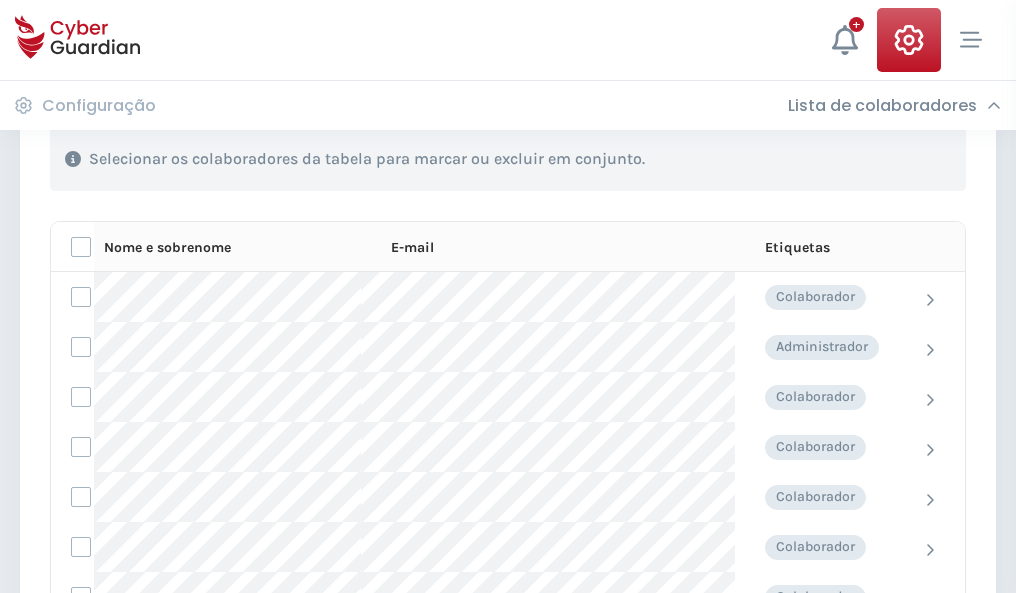 scroll, scrollTop: 856, scrollLeft: 0, axis: vertical 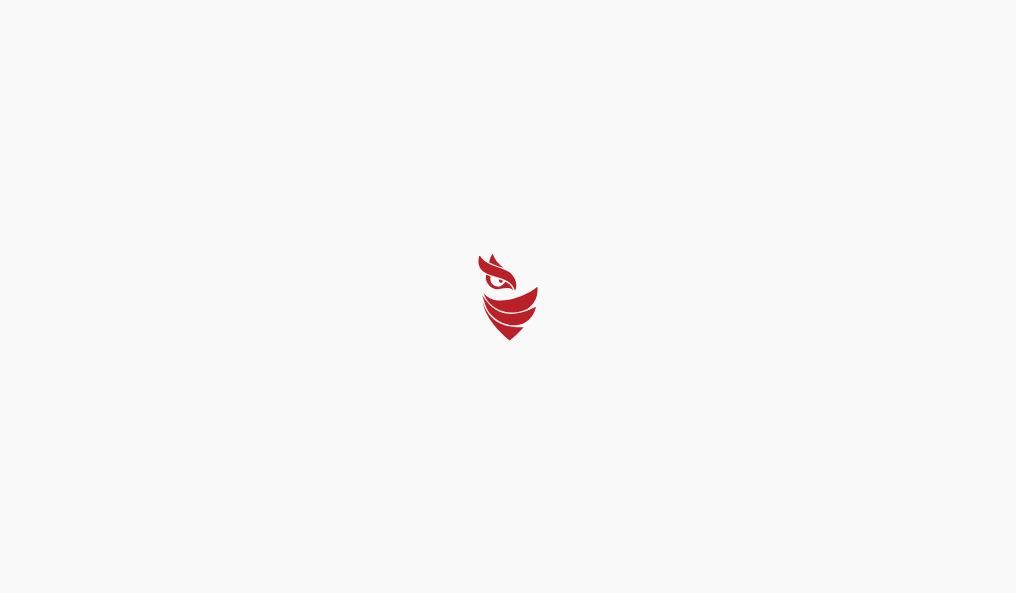 select on "Português (BR)" 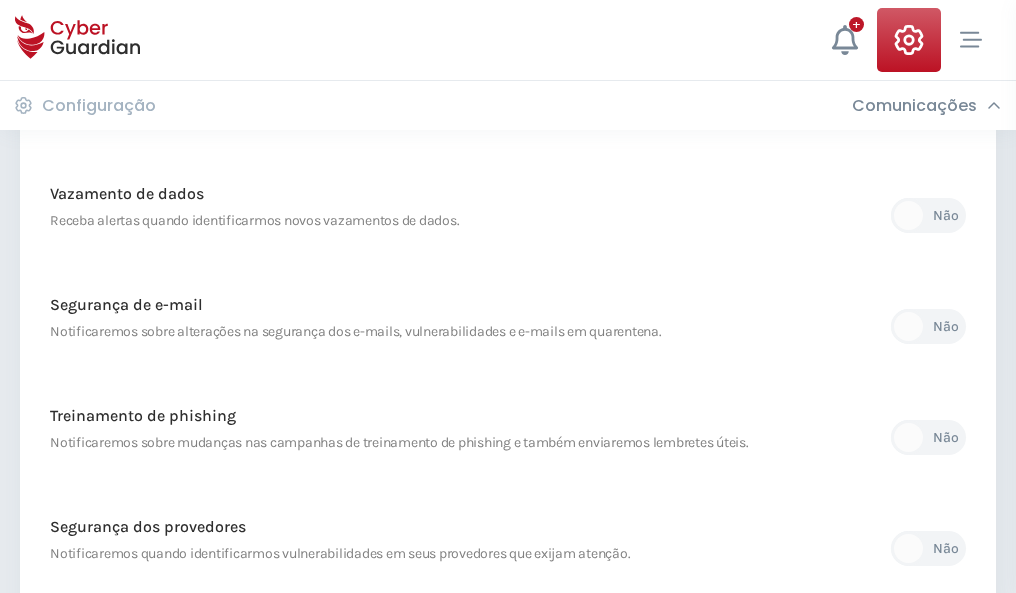 scroll, scrollTop: 1053, scrollLeft: 0, axis: vertical 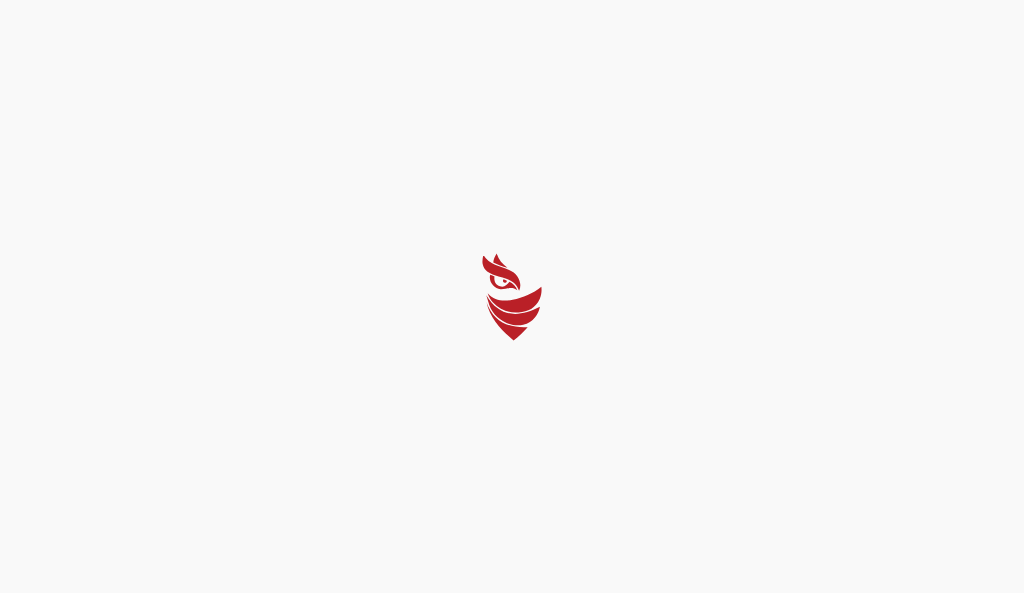 select on "Português (BR)" 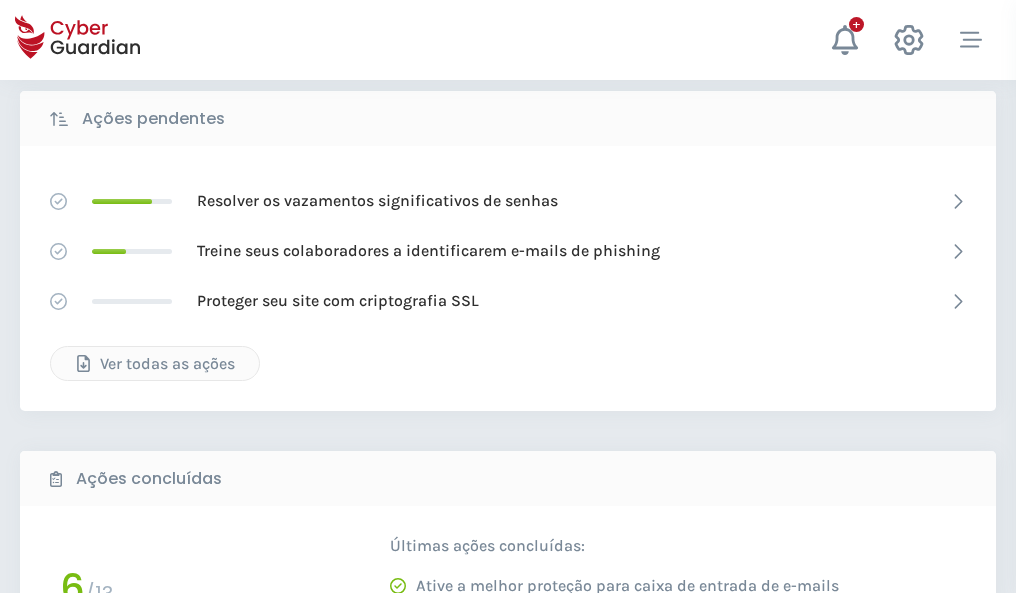 scroll, scrollTop: 1107, scrollLeft: 0, axis: vertical 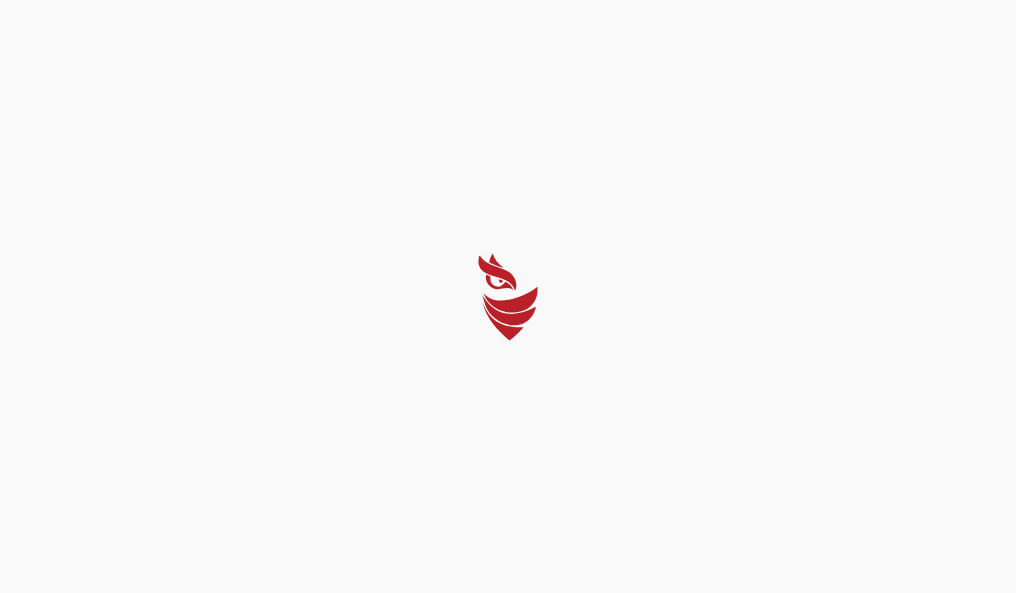 select on "Português (BR)" 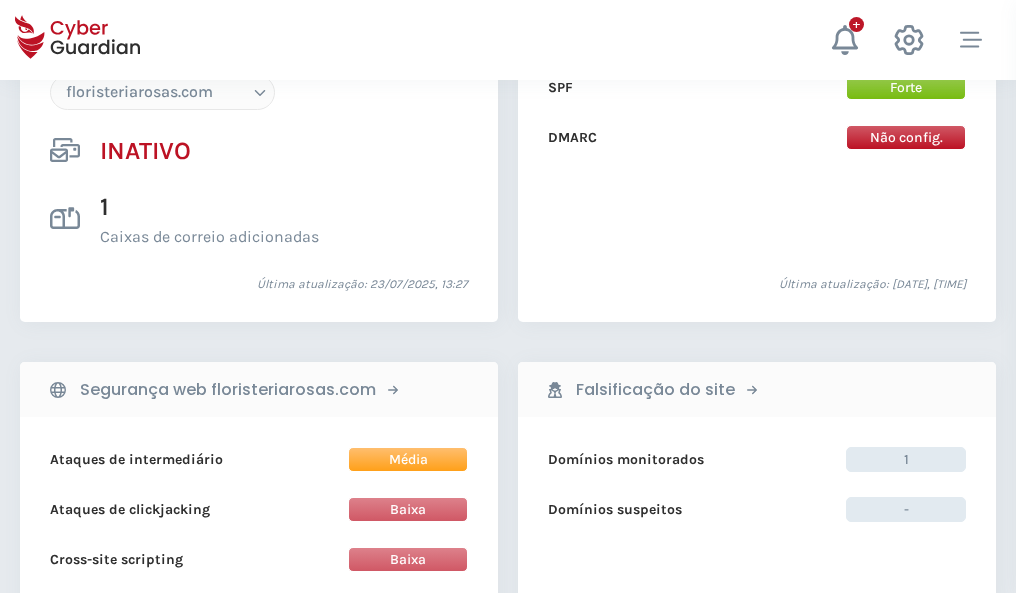 scroll, scrollTop: 1882, scrollLeft: 0, axis: vertical 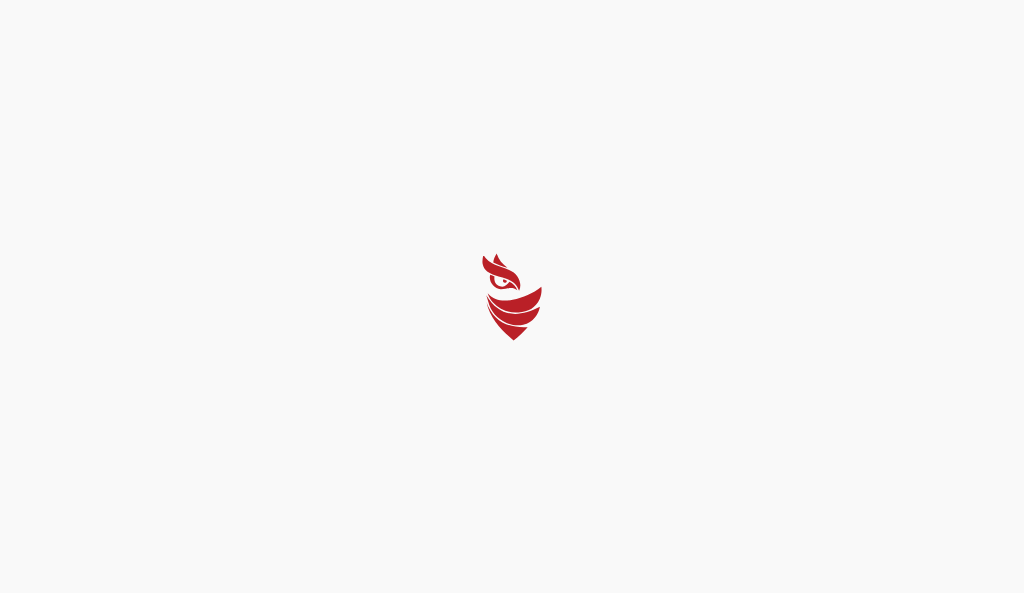 select on "Português (BR)" 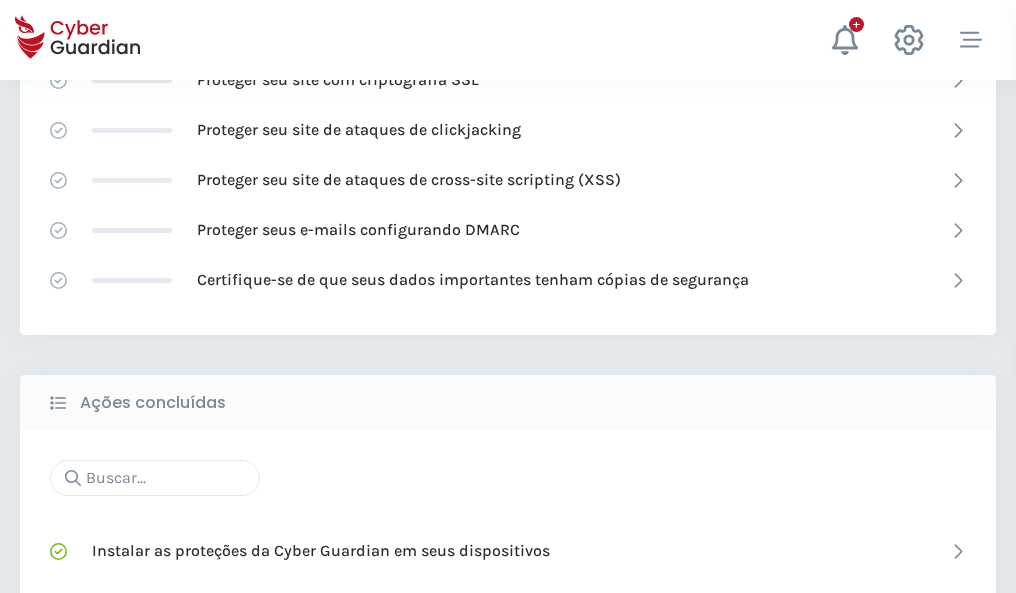 scroll, scrollTop: 1332, scrollLeft: 0, axis: vertical 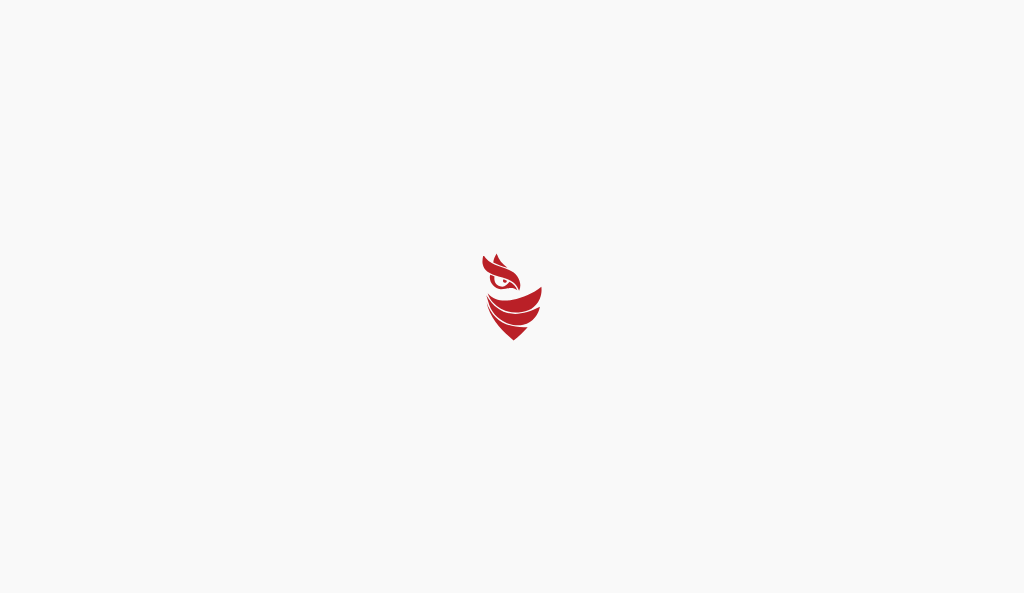 select on "Português (BR)" 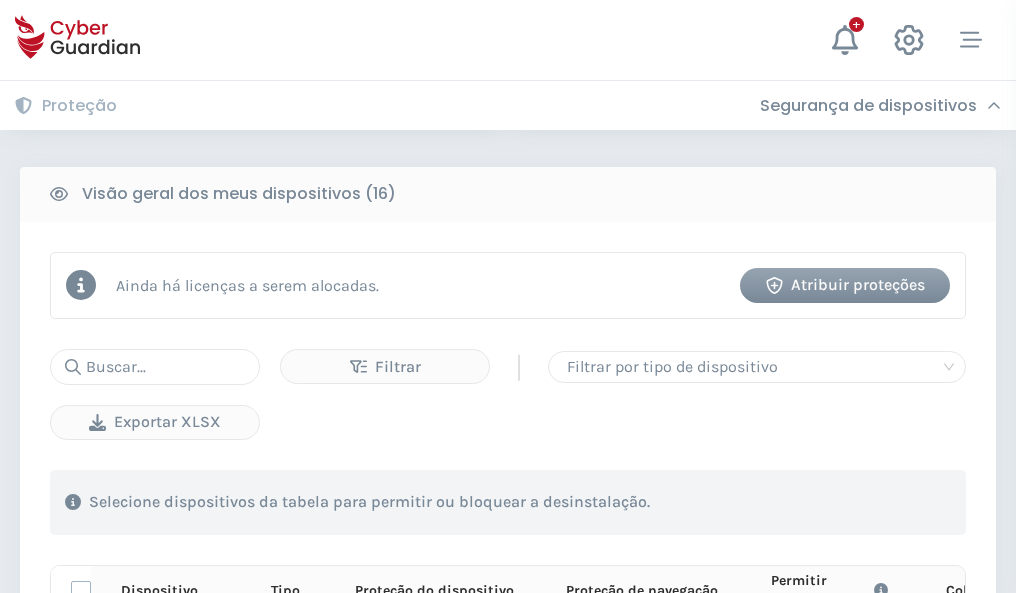 scroll, scrollTop: 1767, scrollLeft: 0, axis: vertical 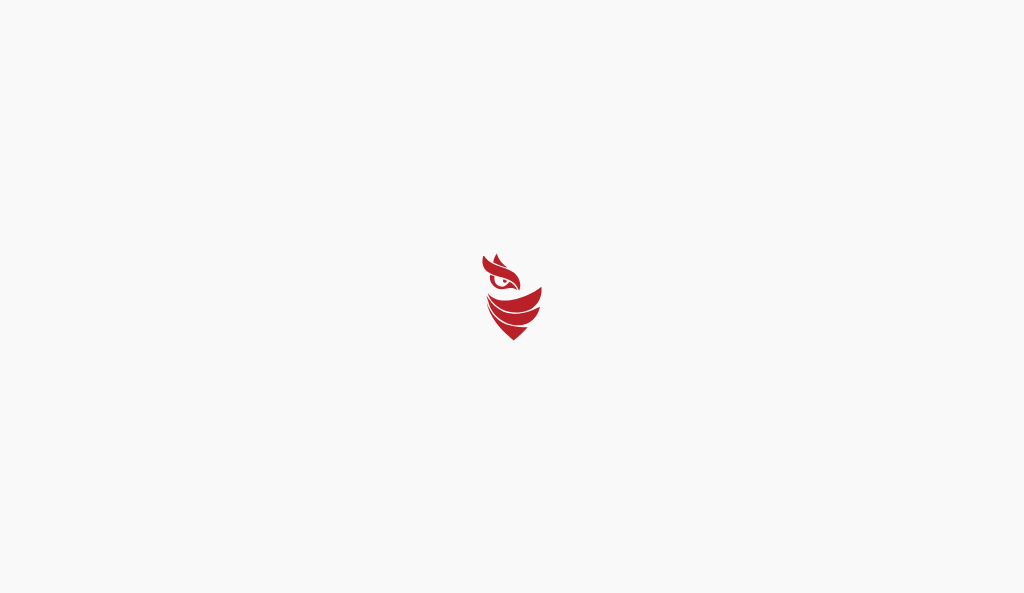 select on "Português (BR)" 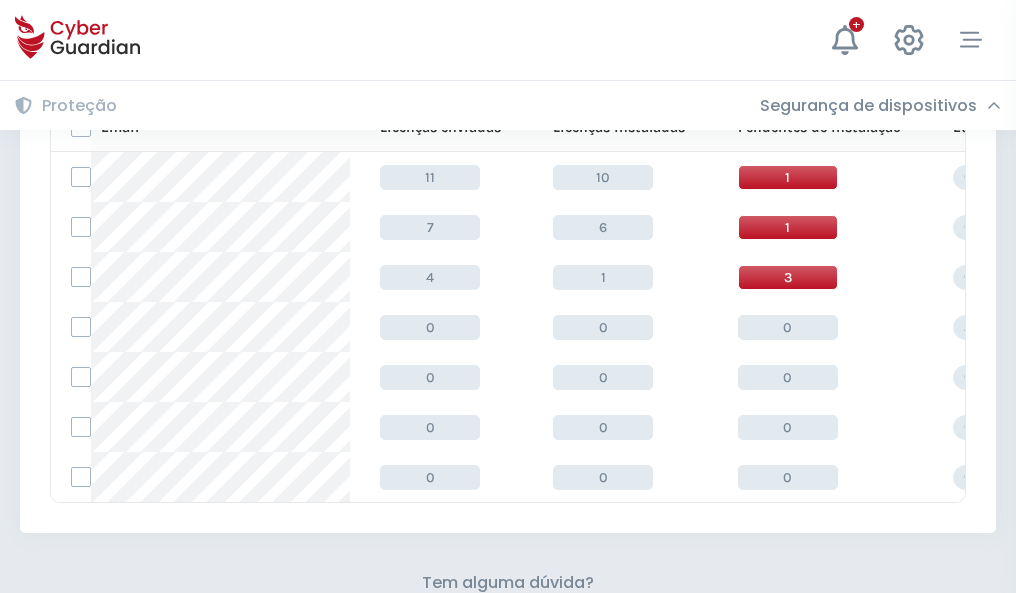 scroll, scrollTop: 878, scrollLeft: 0, axis: vertical 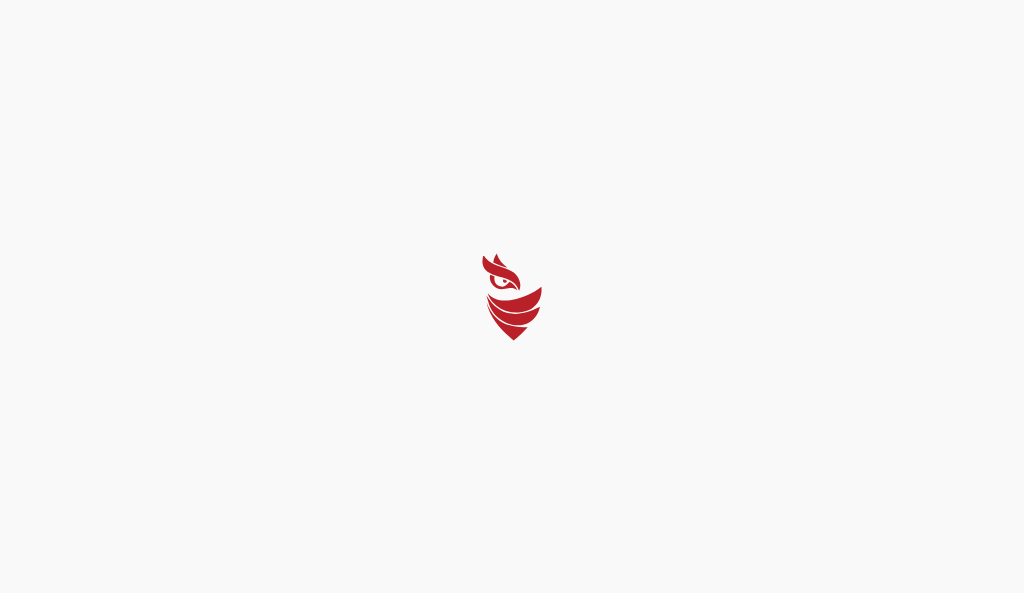 select on "Português (BR)" 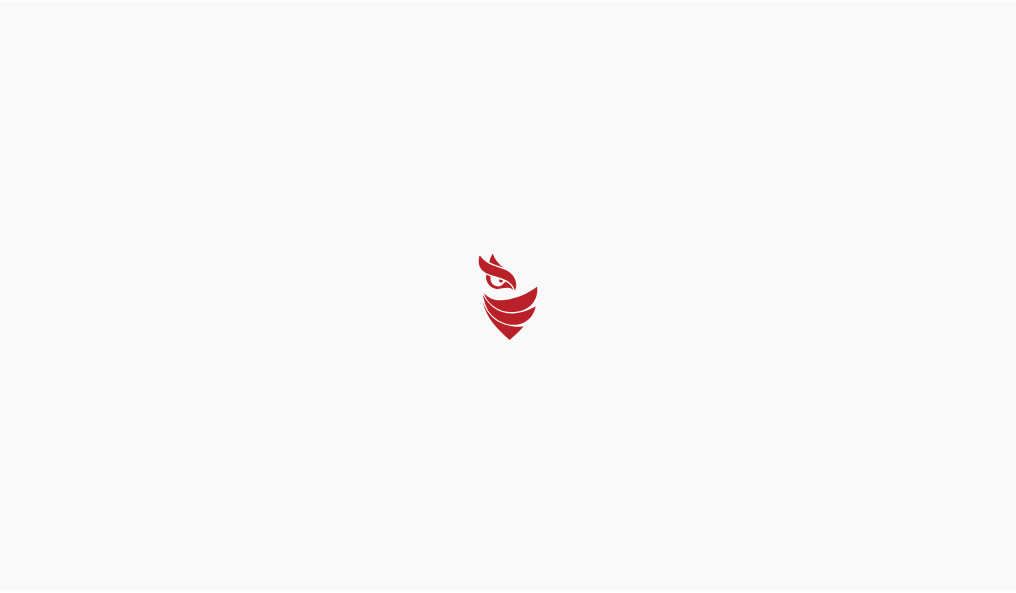 scroll, scrollTop: 0, scrollLeft: 0, axis: both 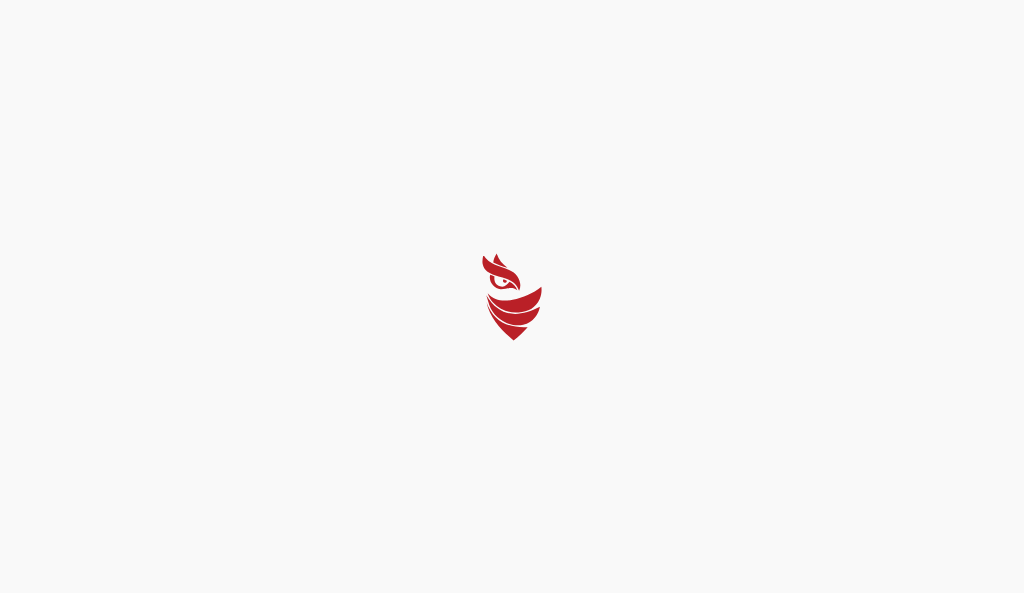 select on "Português (BR)" 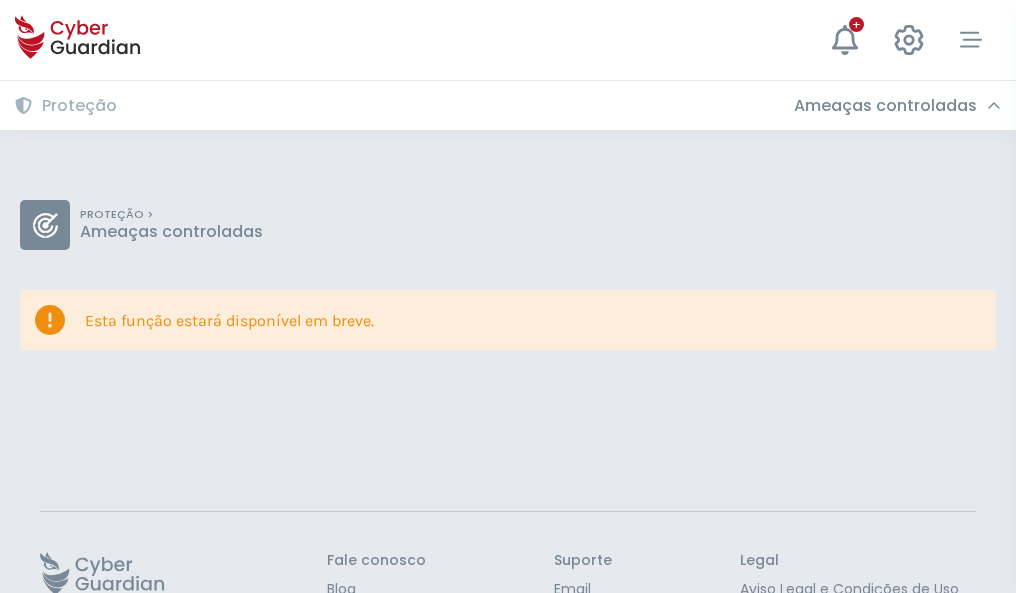 scroll, scrollTop: 130, scrollLeft: 0, axis: vertical 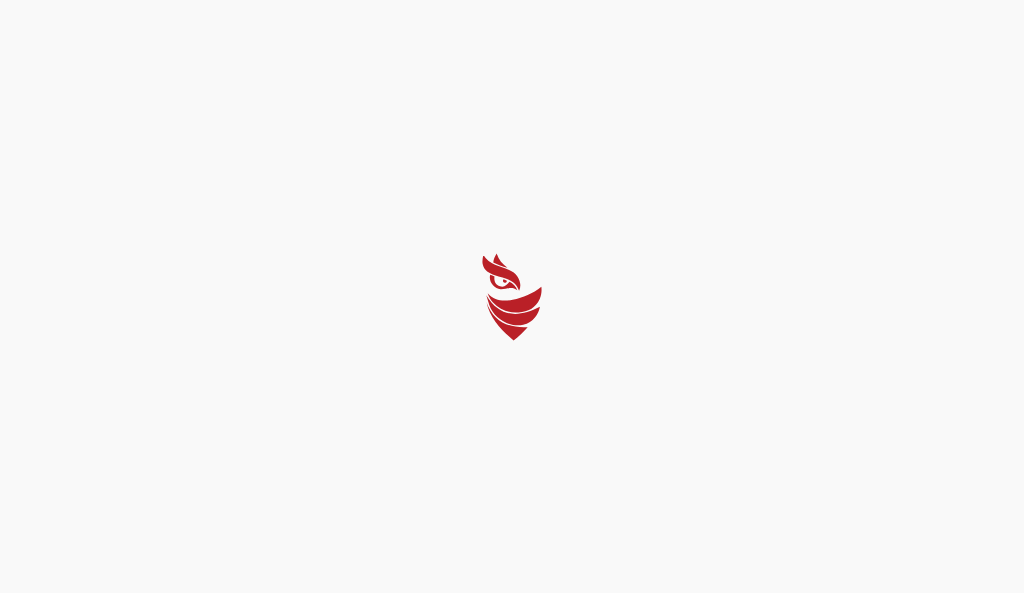 select on "Português (BR)" 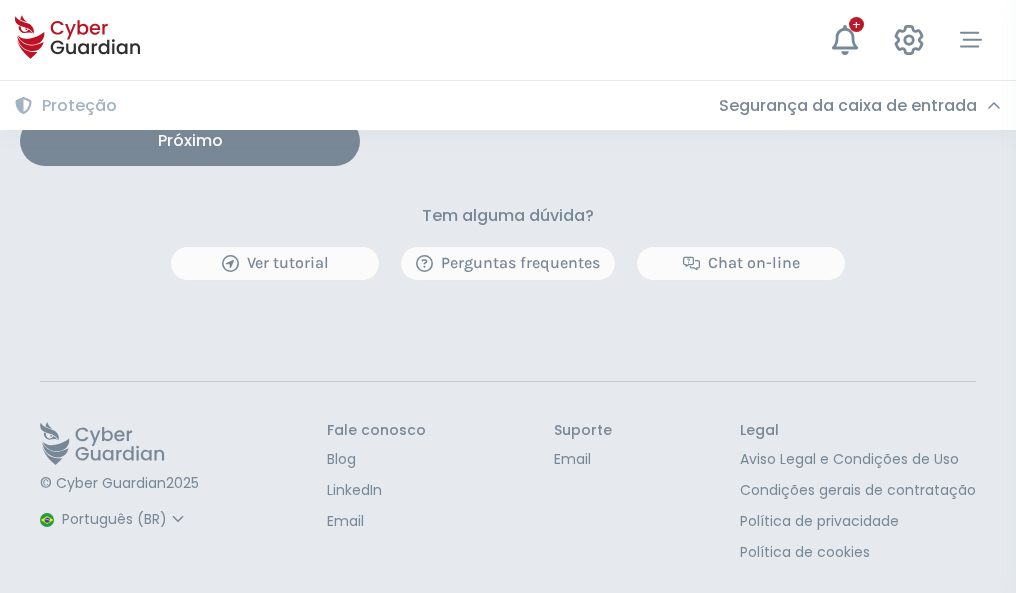 scroll, scrollTop: 1650, scrollLeft: 0, axis: vertical 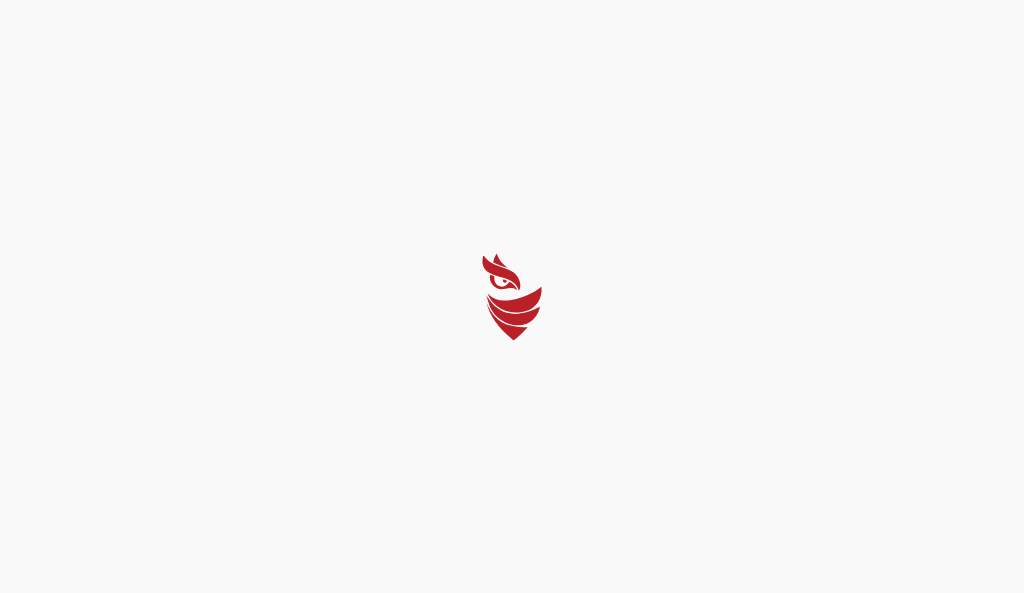 select on "Português (BR)" 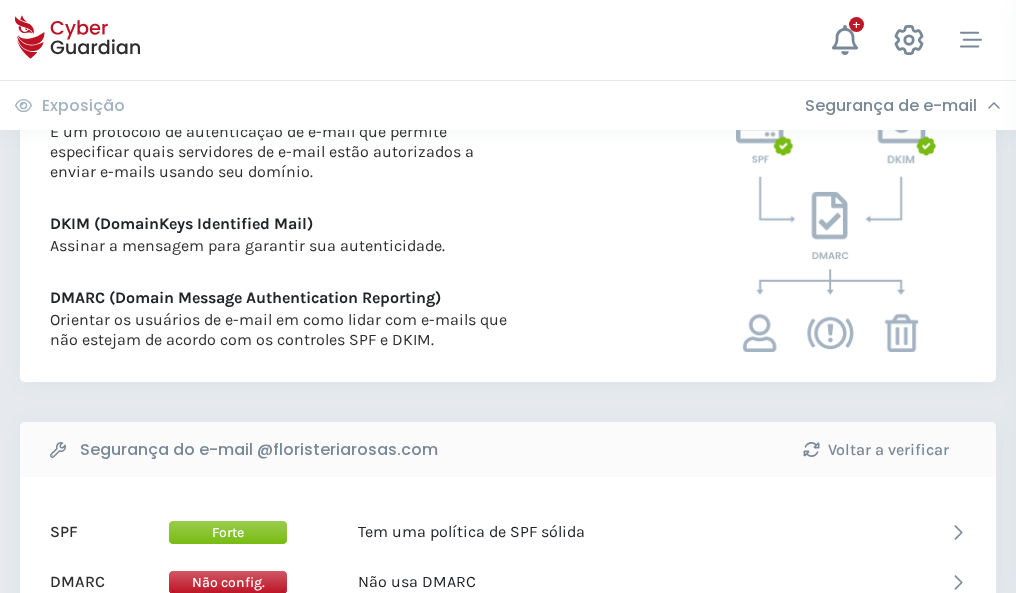 scroll, scrollTop: 1079, scrollLeft: 0, axis: vertical 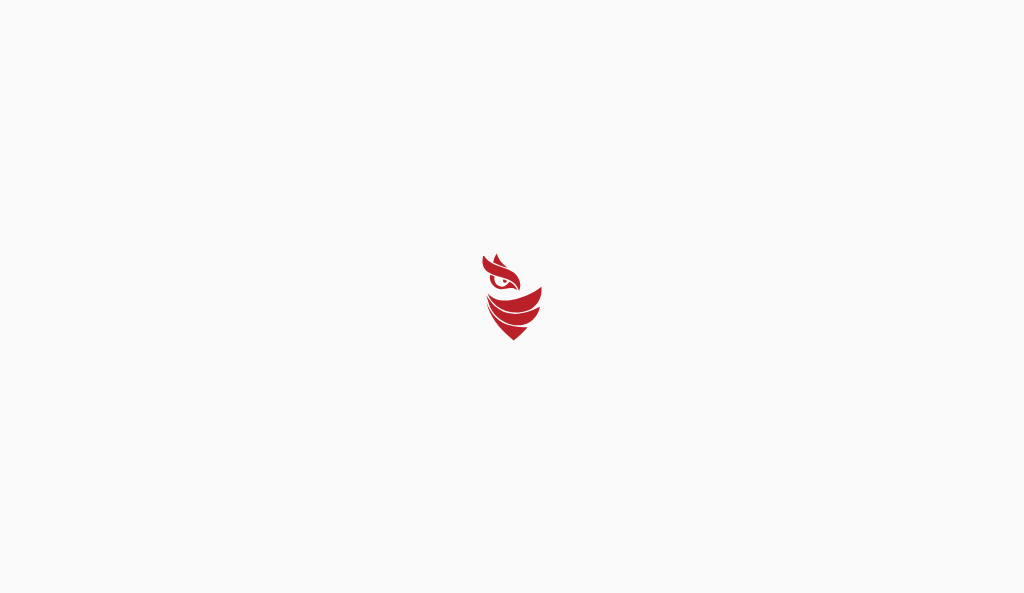 select on "Português (BR)" 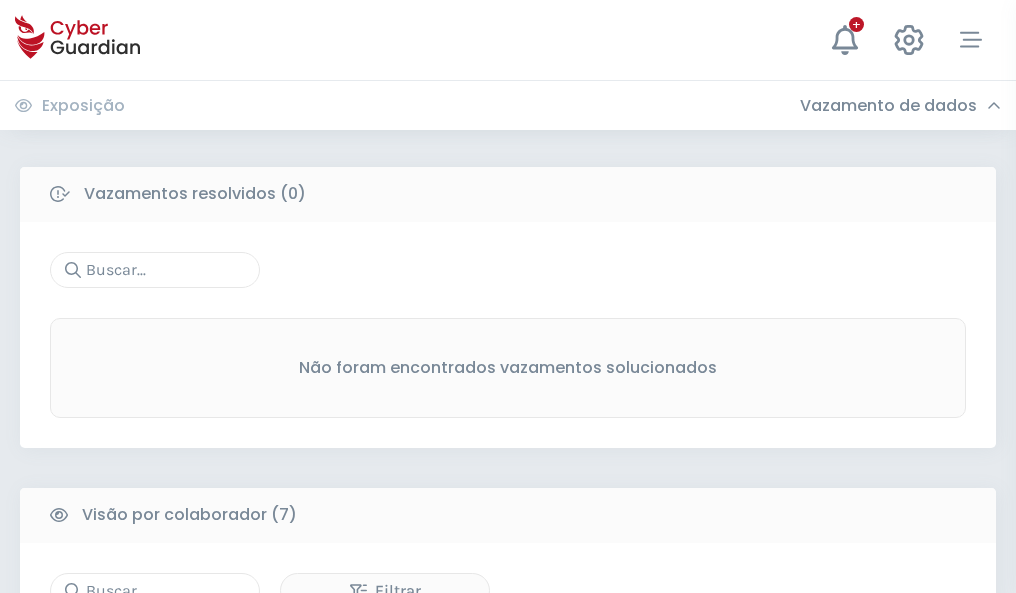 scroll, scrollTop: 1654, scrollLeft: 0, axis: vertical 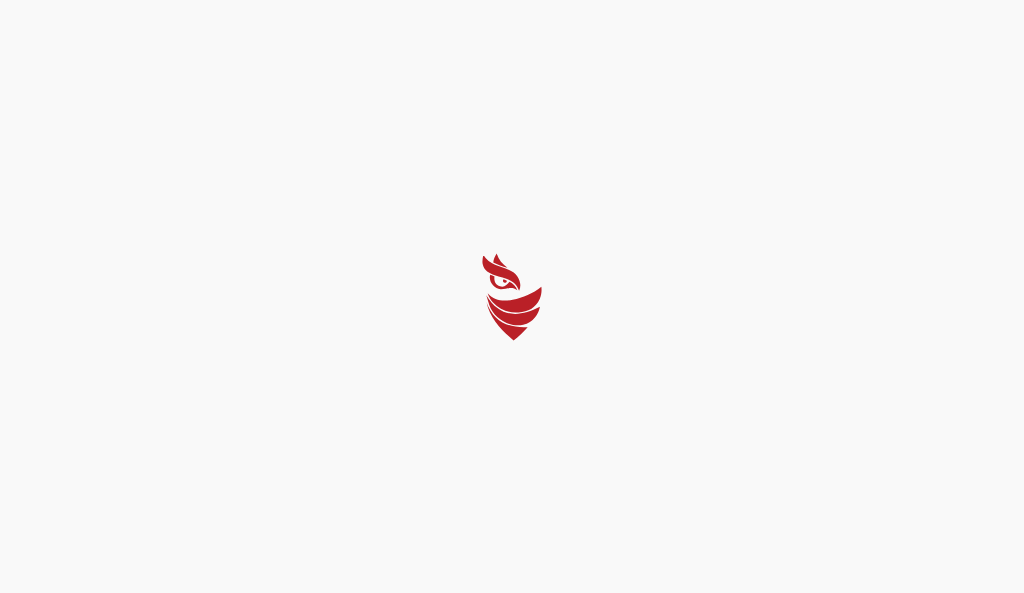select on "Português (BR)" 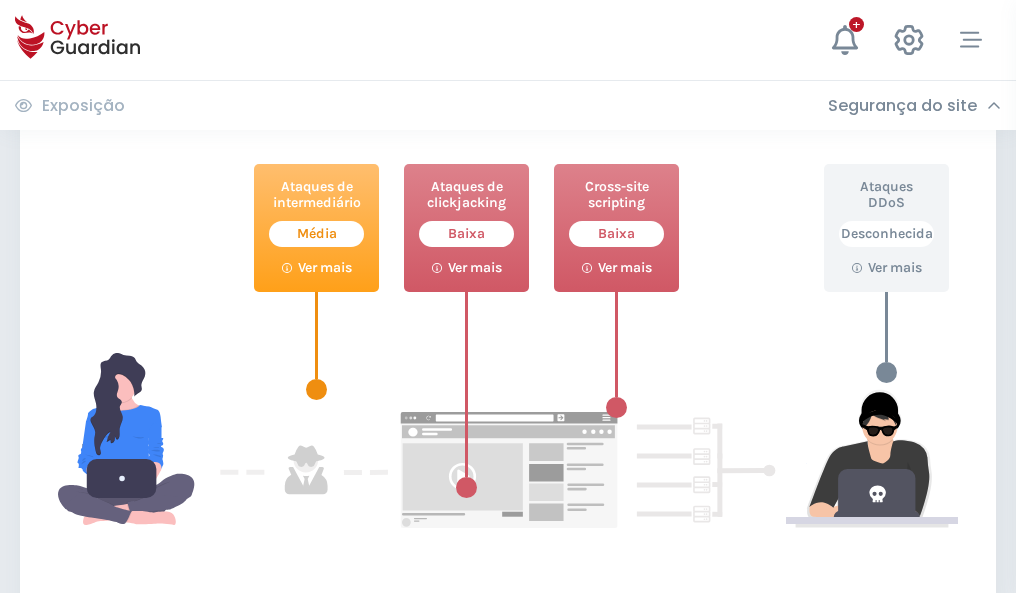 scroll, scrollTop: 1089, scrollLeft: 0, axis: vertical 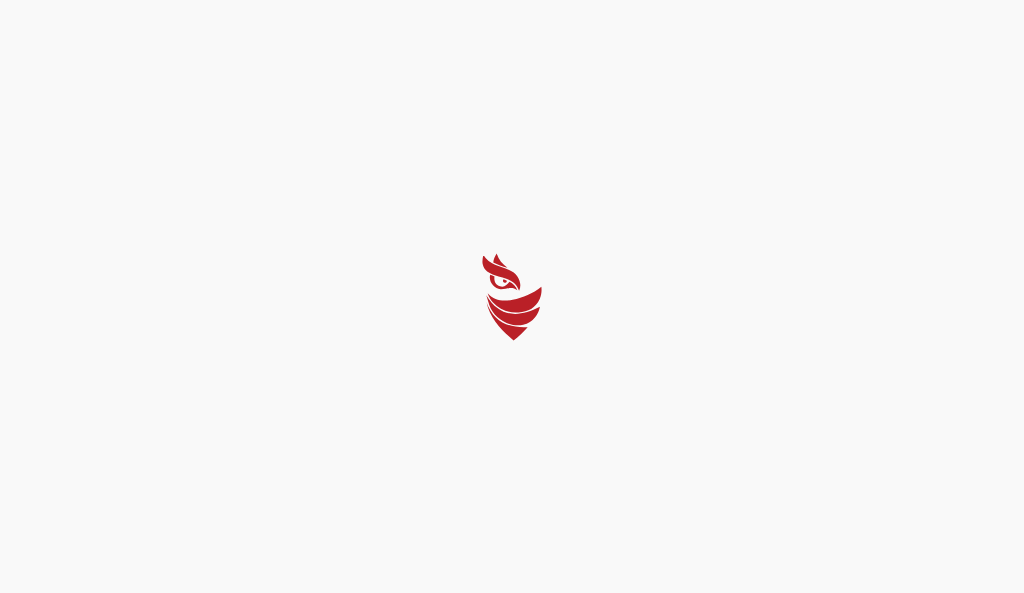 select on "Português (BR)" 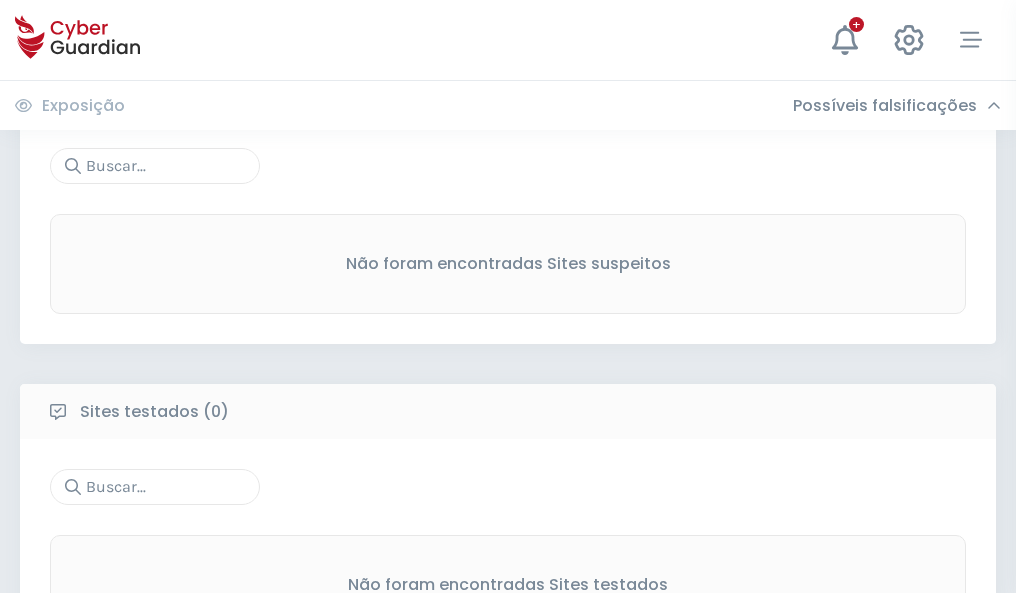 scroll, scrollTop: 1046, scrollLeft: 0, axis: vertical 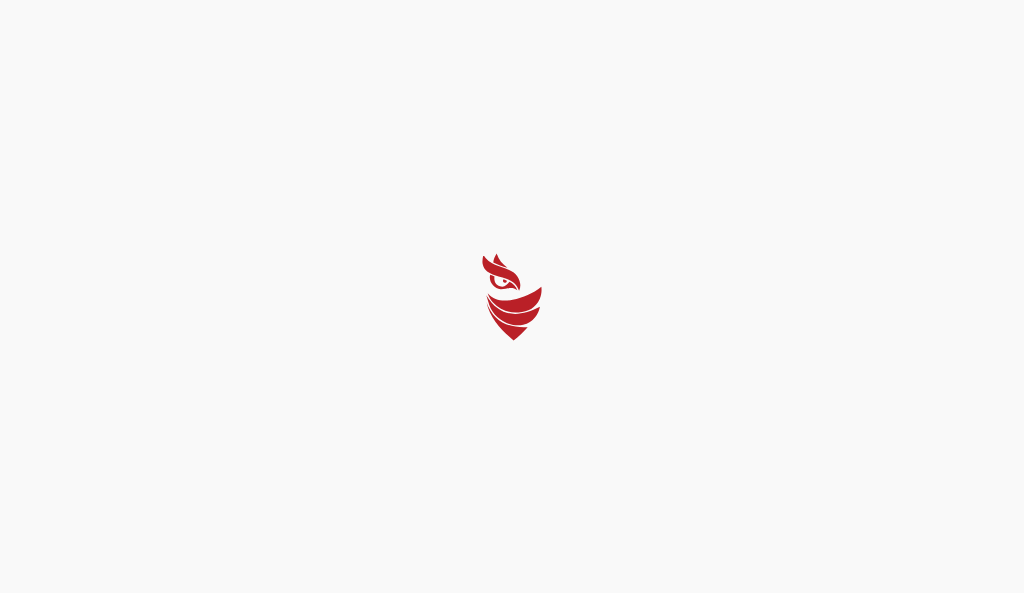 select on "Português (BR)" 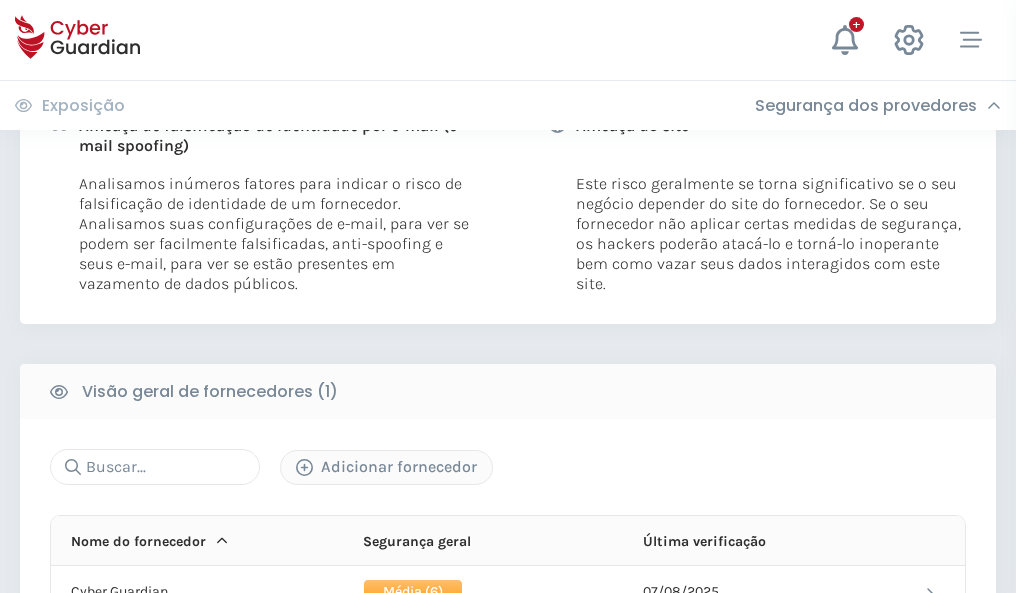 scroll, scrollTop: 1019, scrollLeft: 0, axis: vertical 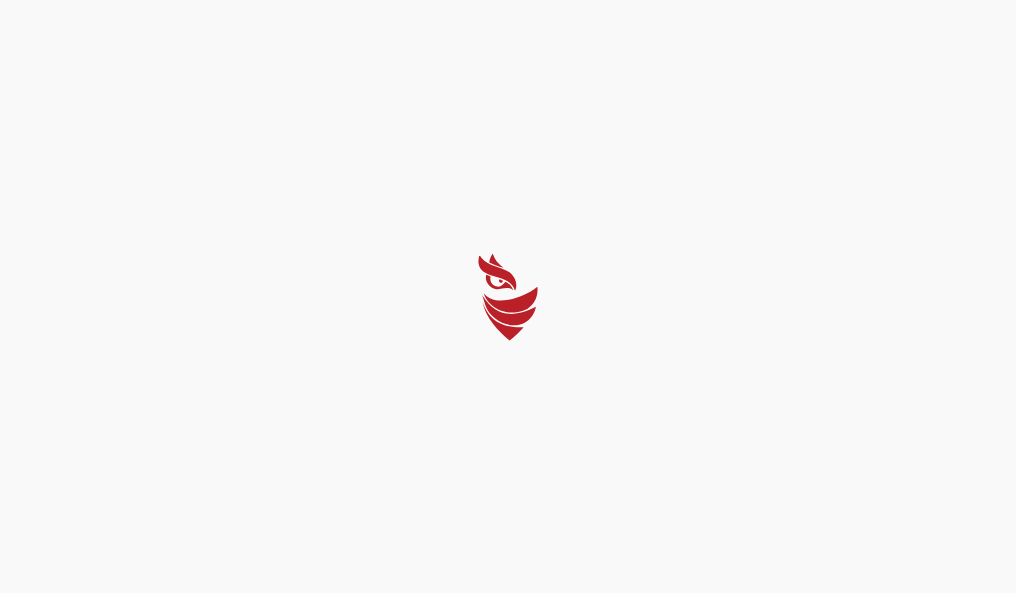 select on "Português (BR)" 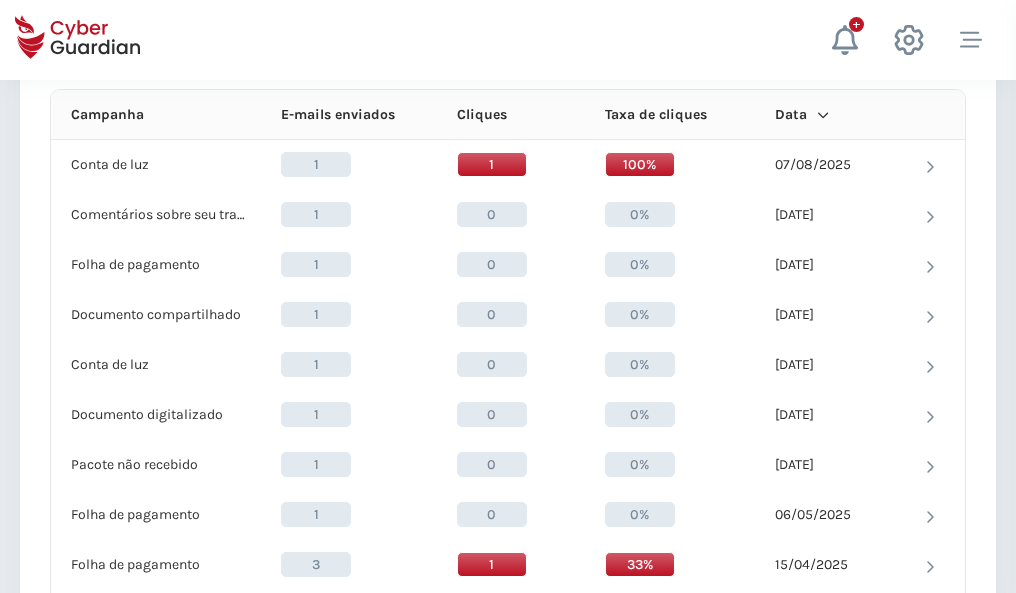 scroll, scrollTop: 1793, scrollLeft: 0, axis: vertical 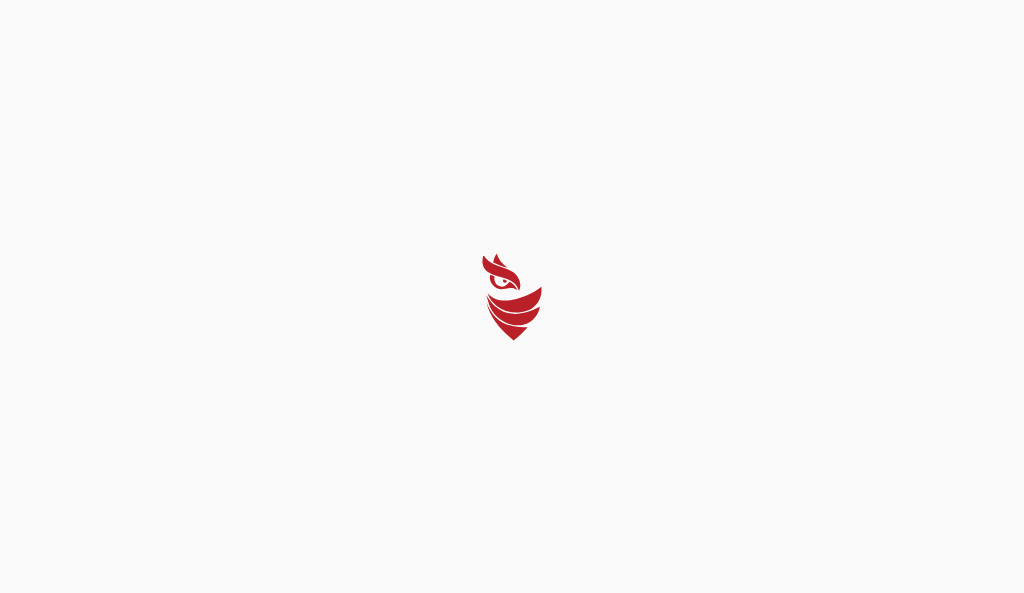 select on "Português (BR)" 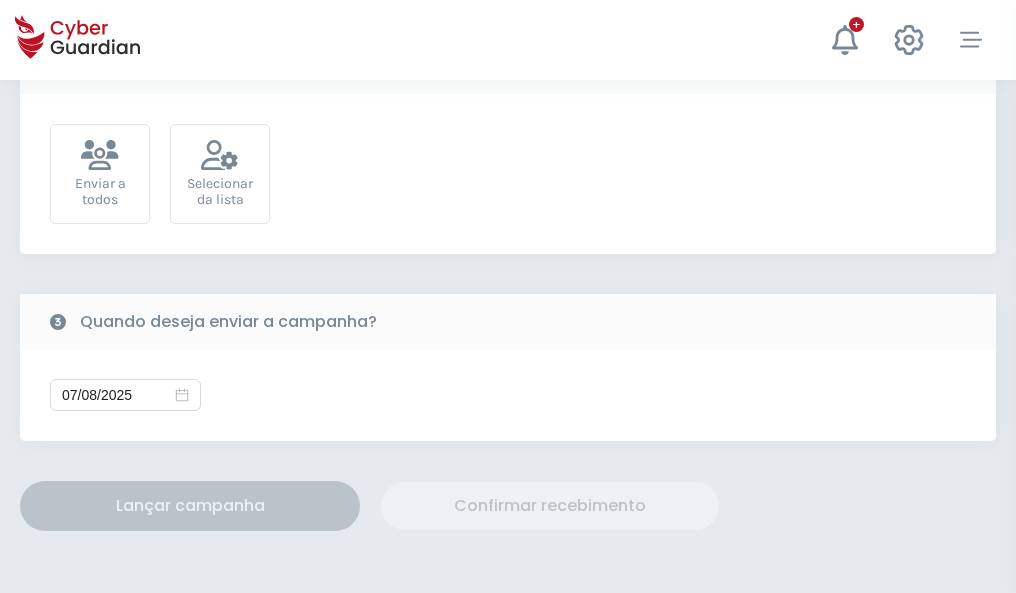 scroll, scrollTop: 732, scrollLeft: 0, axis: vertical 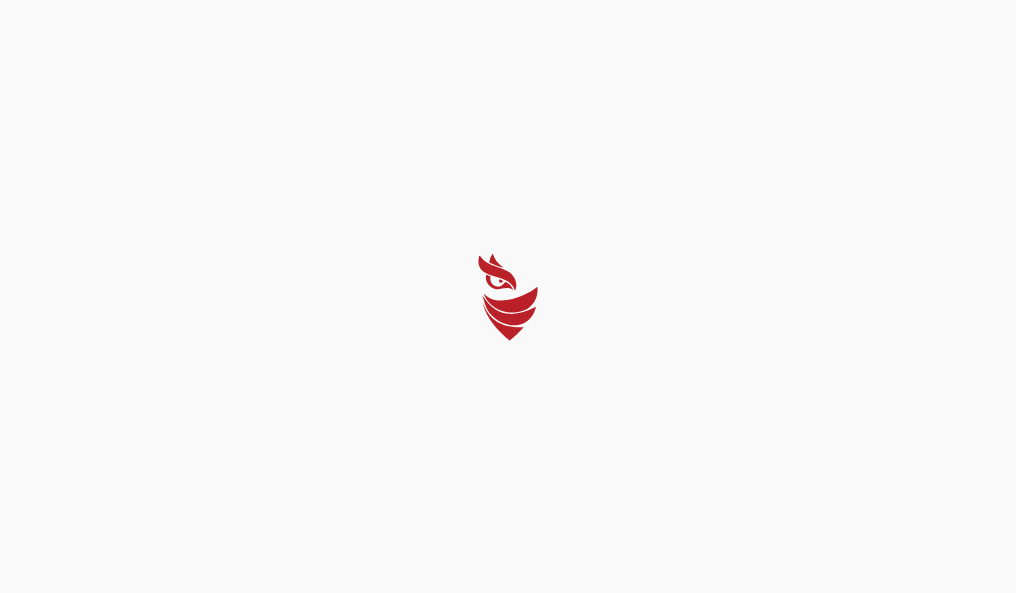 select on "Português (BR)" 